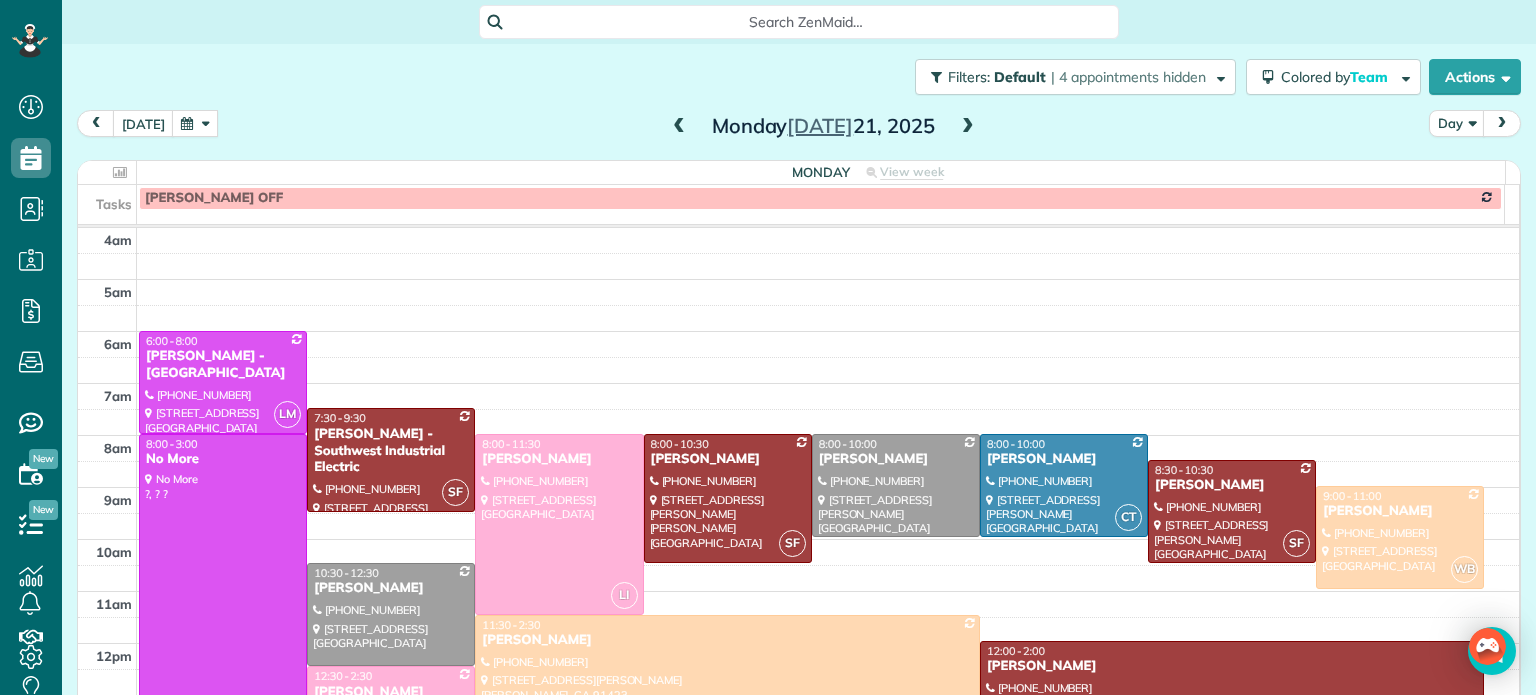 scroll, scrollTop: 0, scrollLeft: 0, axis: both 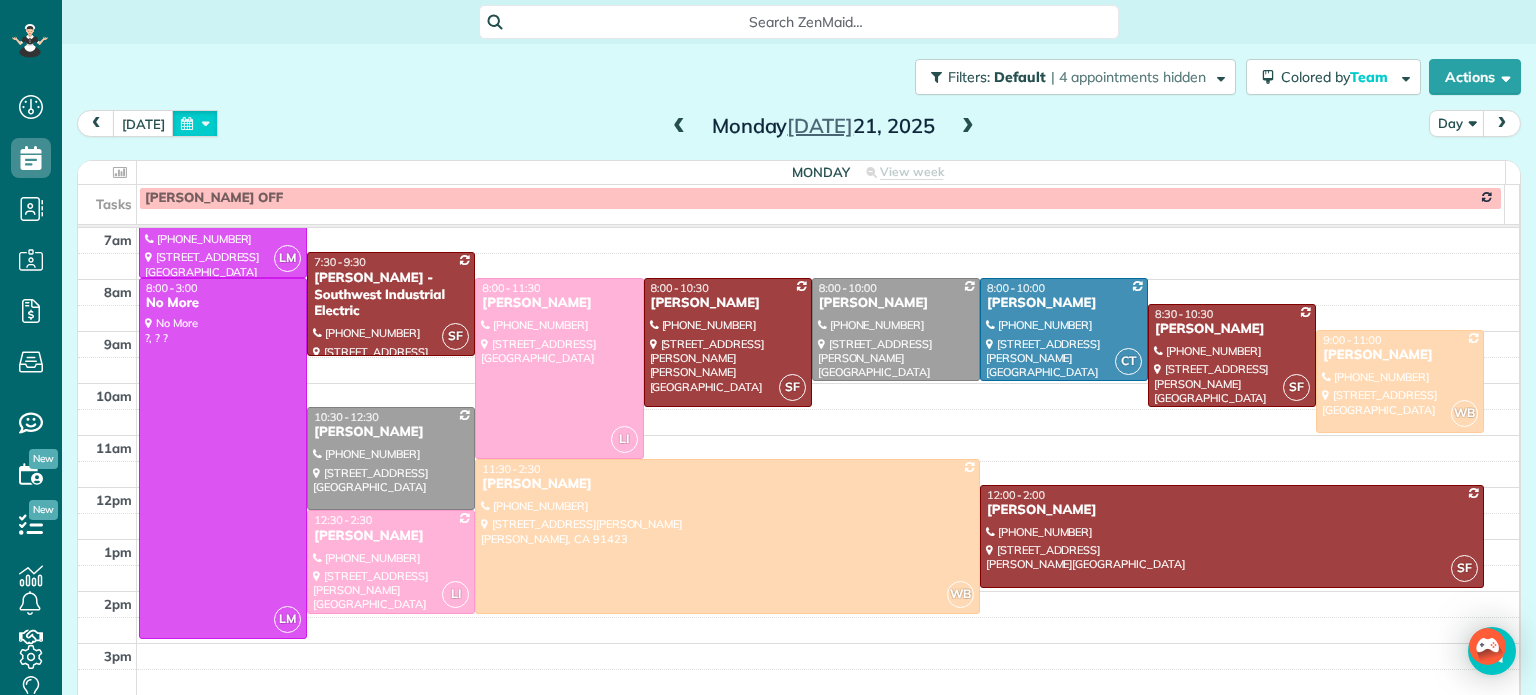 click at bounding box center (195, 123) 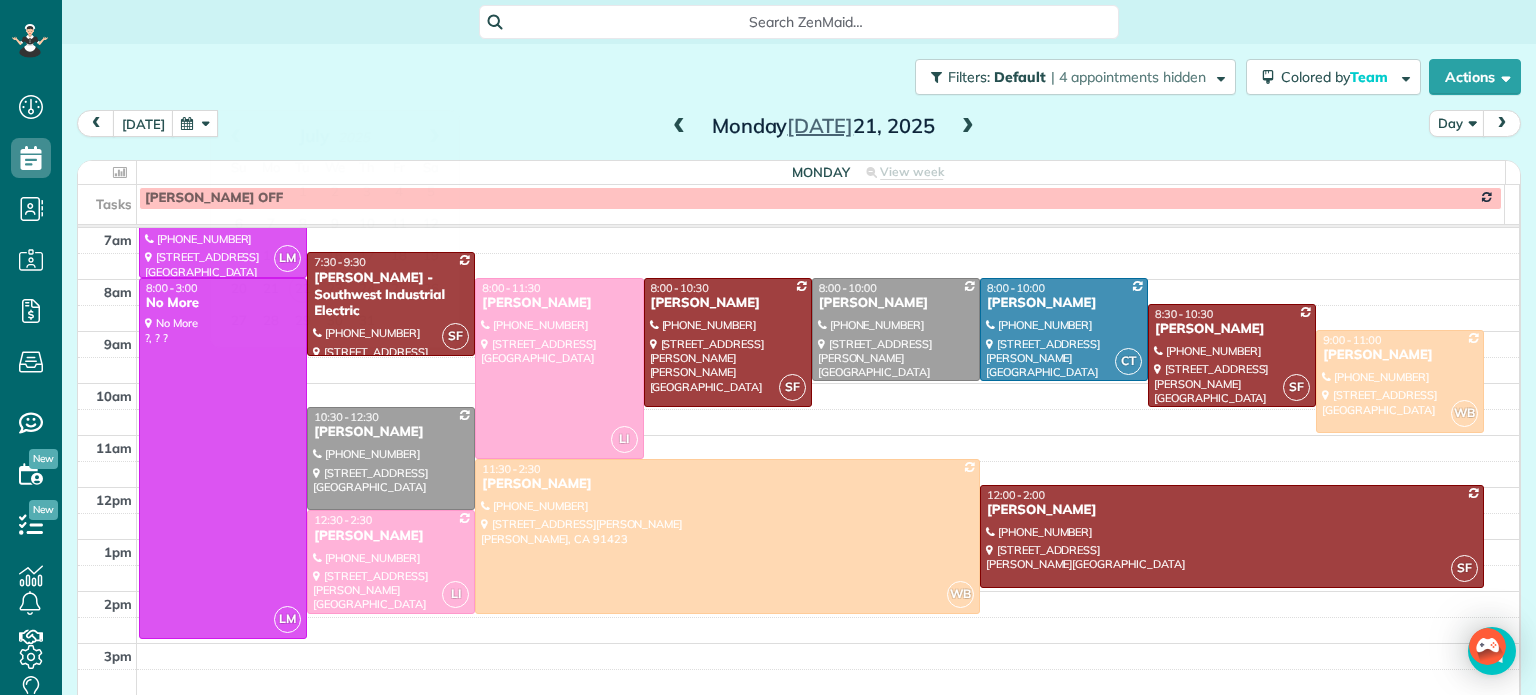 click on "today   Day Monday  Jul  21, 2025" at bounding box center (799, 128) 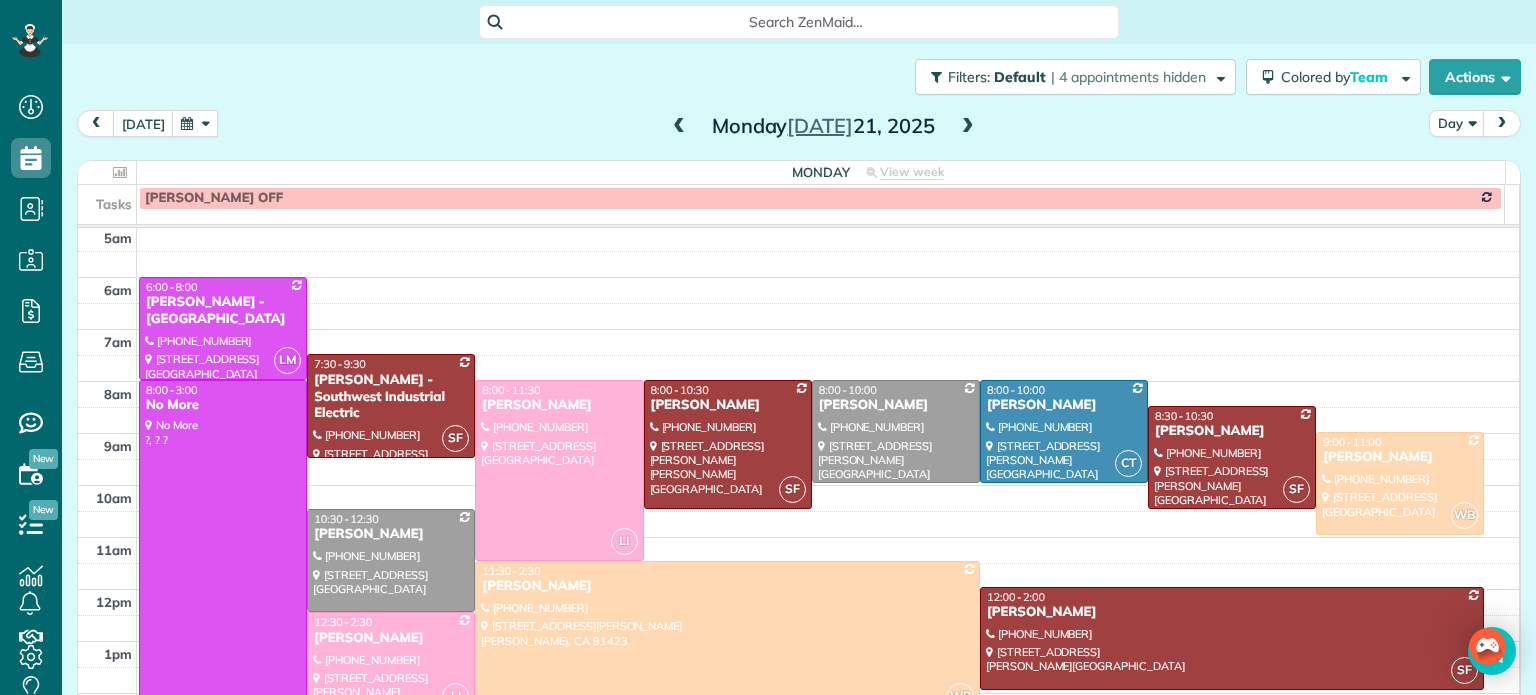 scroll, scrollTop: 52, scrollLeft: 0, axis: vertical 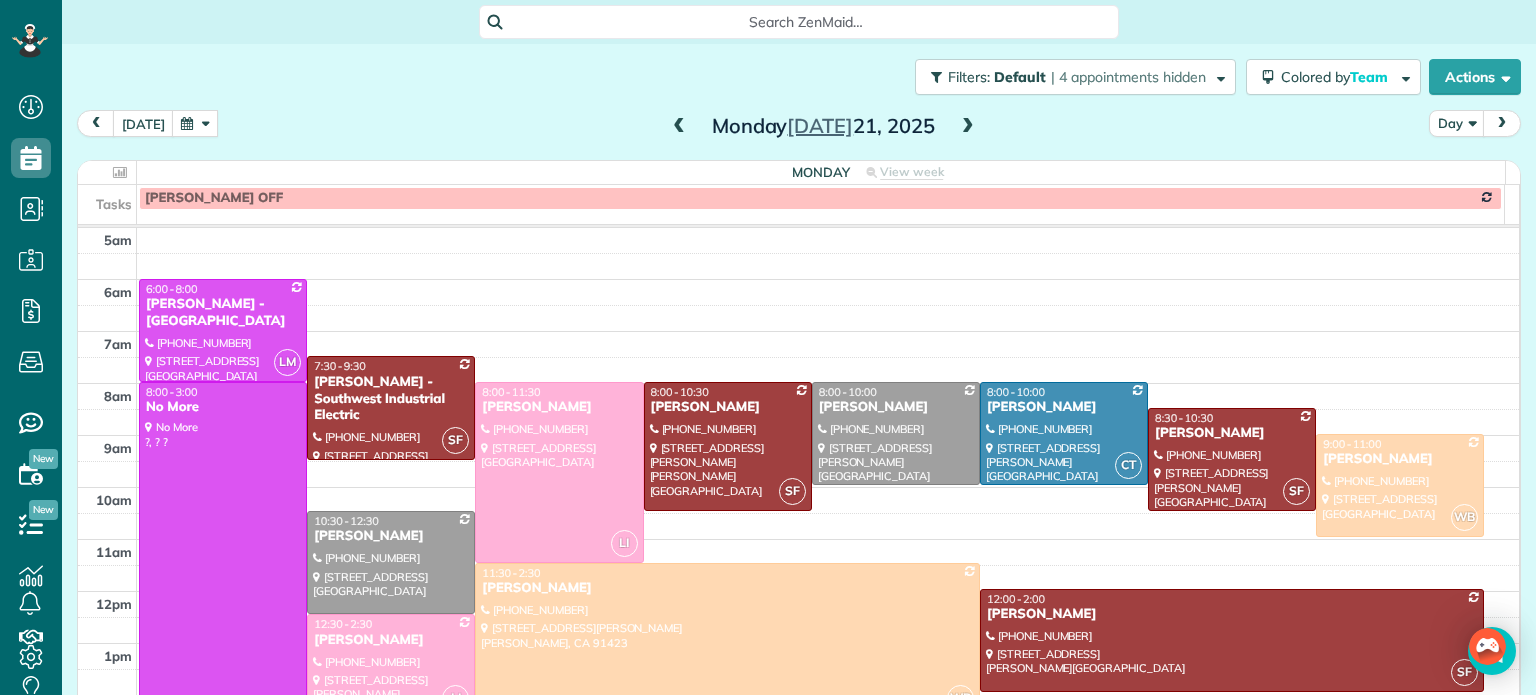 click at bounding box center [968, 127] 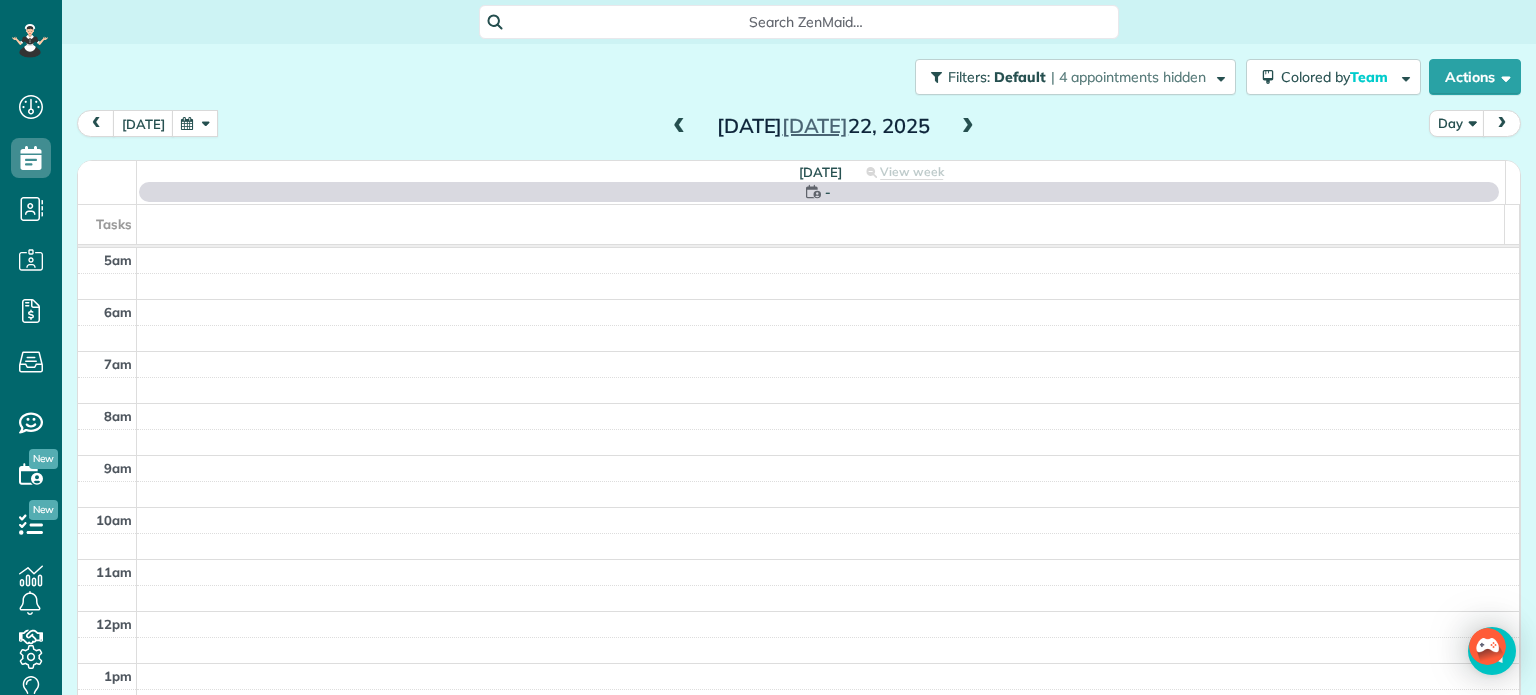 scroll, scrollTop: 156, scrollLeft: 0, axis: vertical 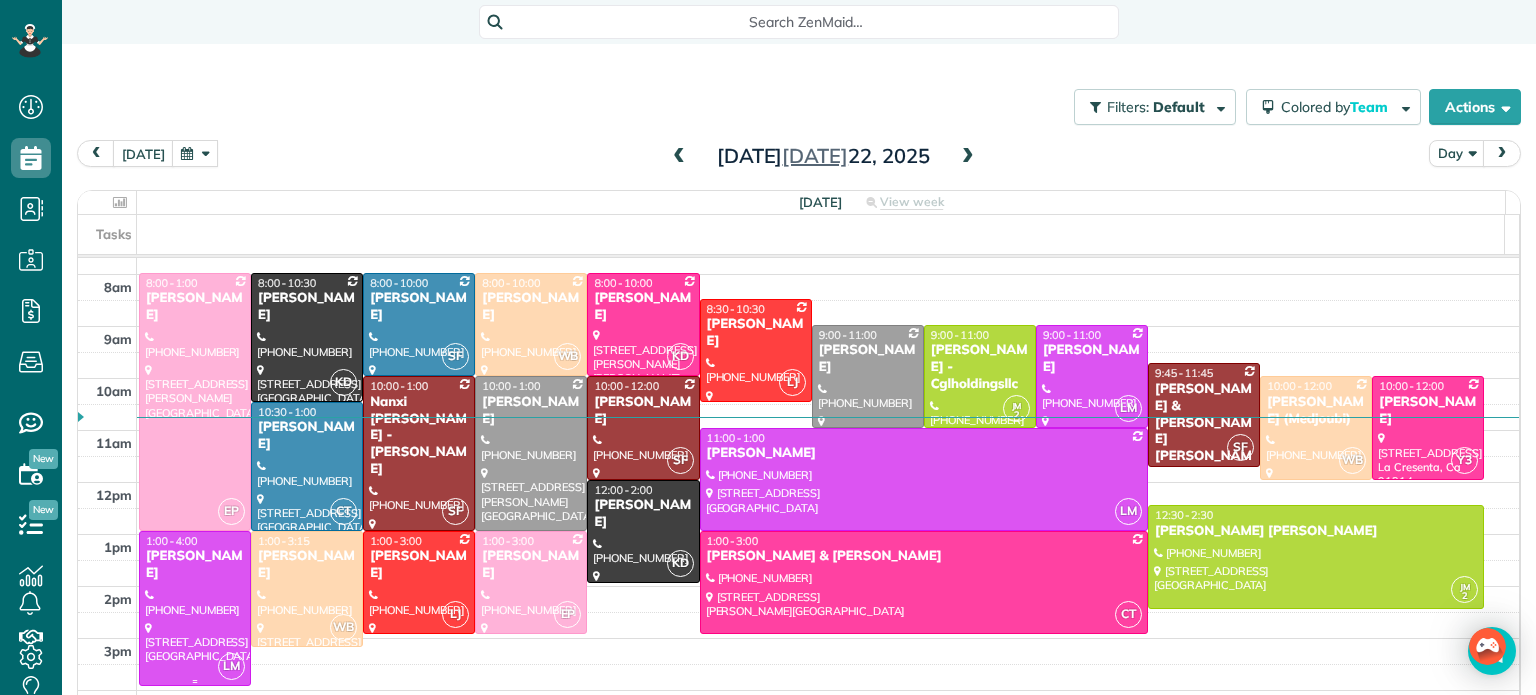 click at bounding box center [195, 608] 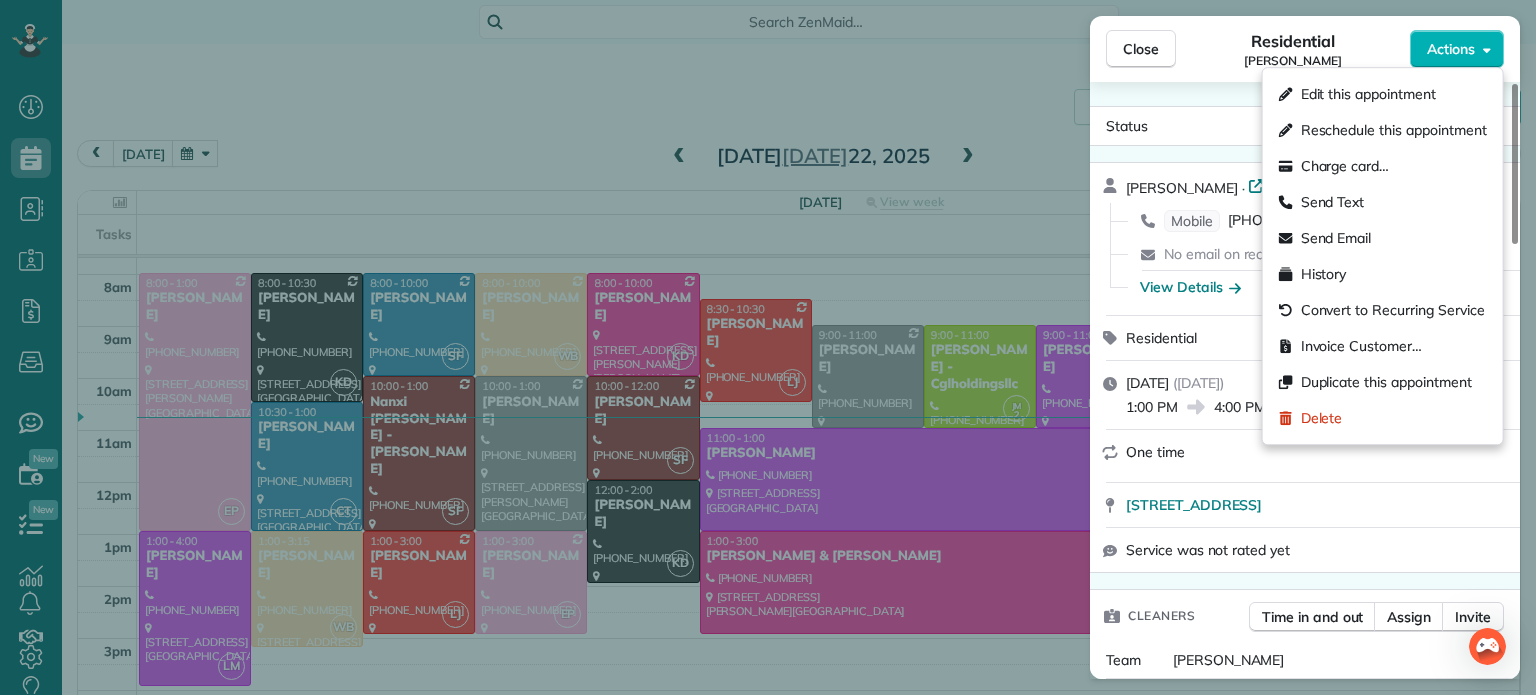 click on "Actions" at bounding box center (1451, 49) 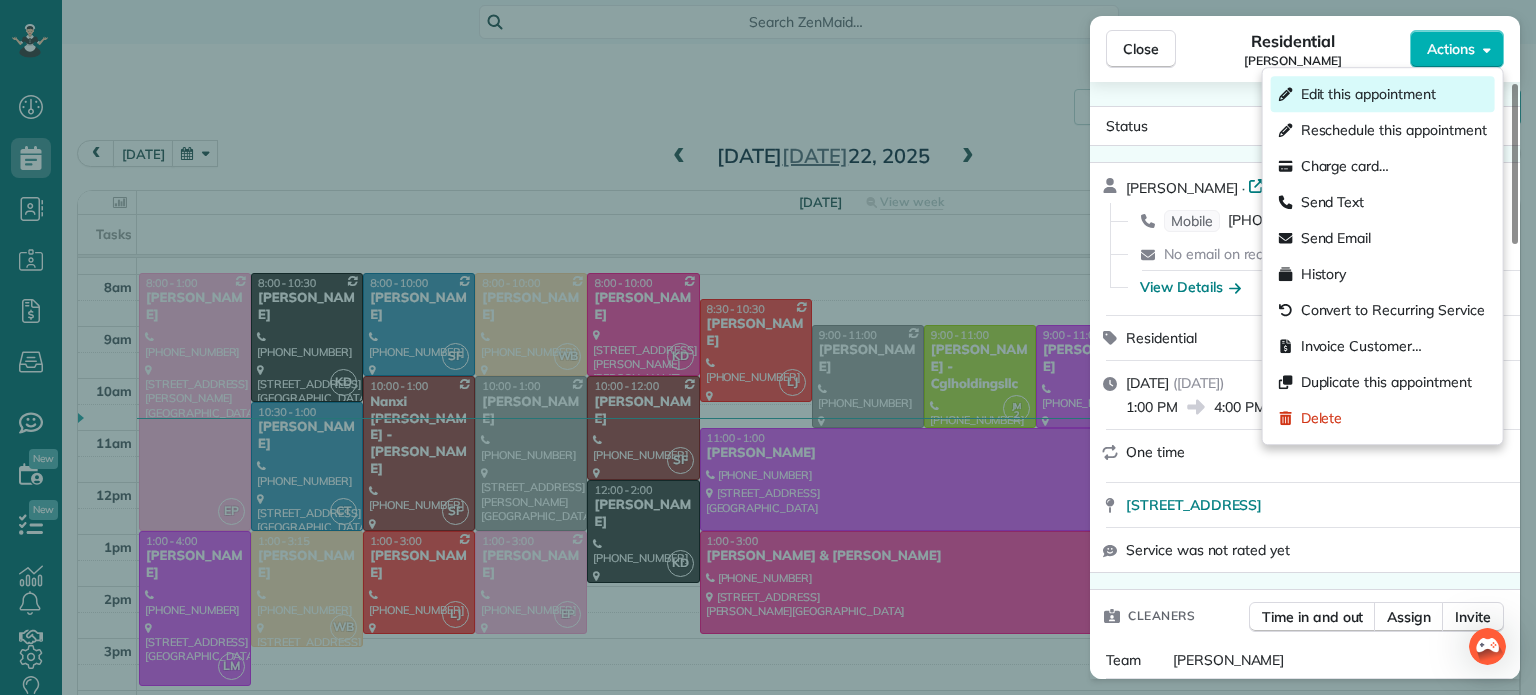 click on "Edit this appointment" at bounding box center [1368, 94] 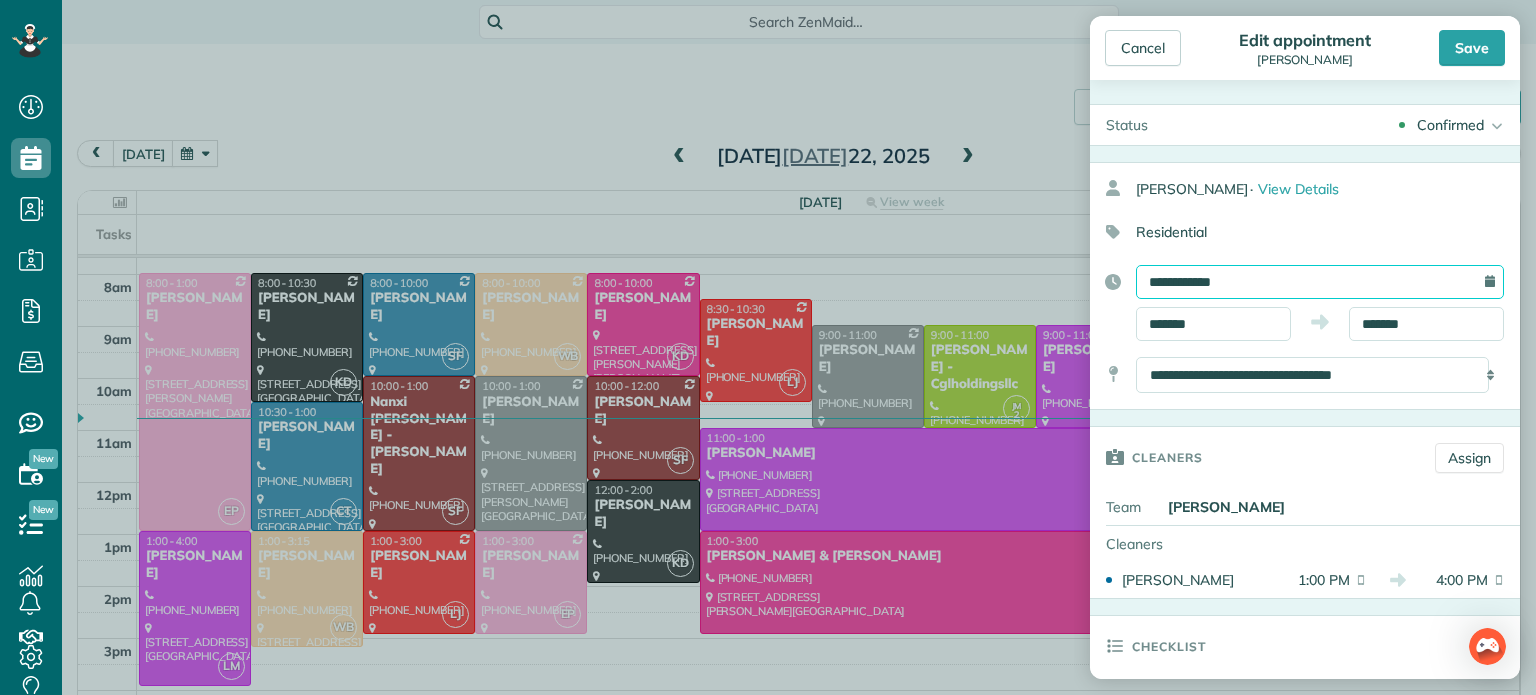 click on "**********" at bounding box center (1320, 282) 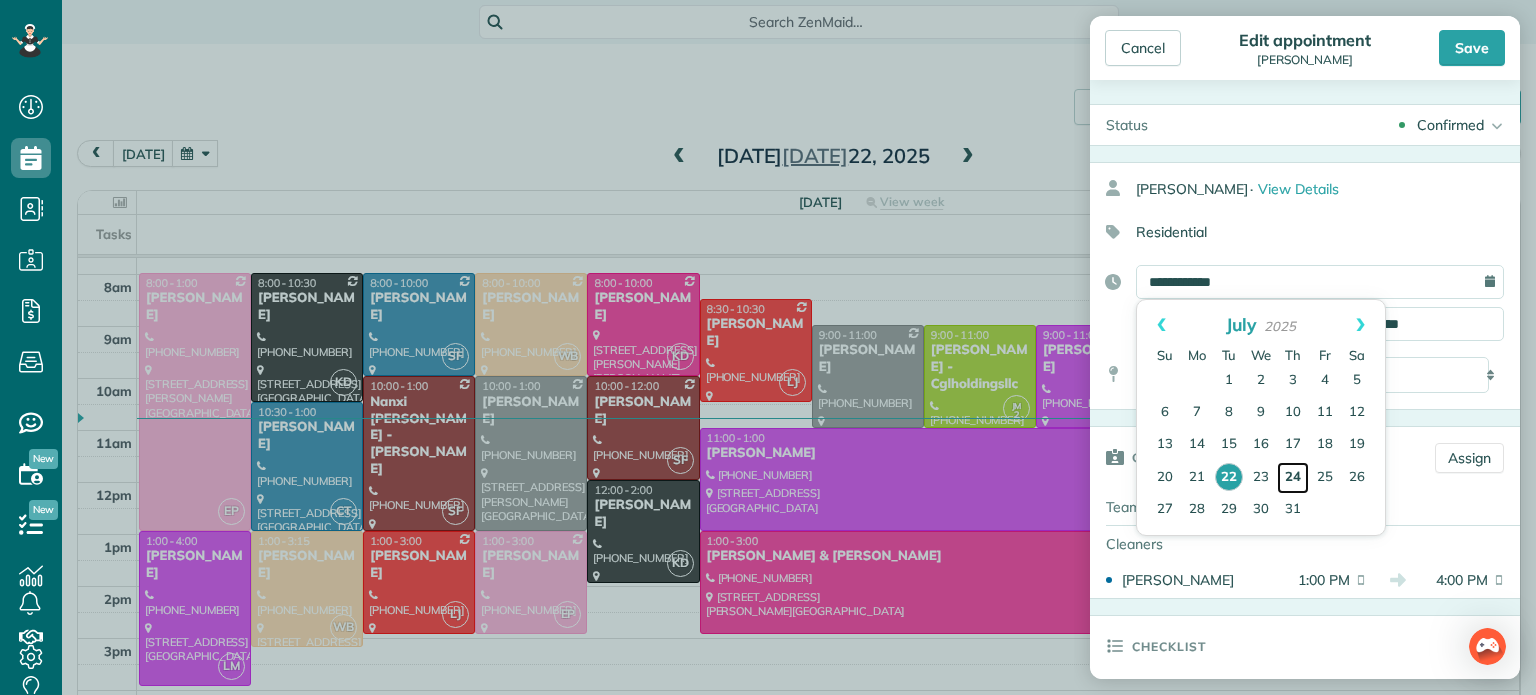 click on "24" at bounding box center (1293, 478) 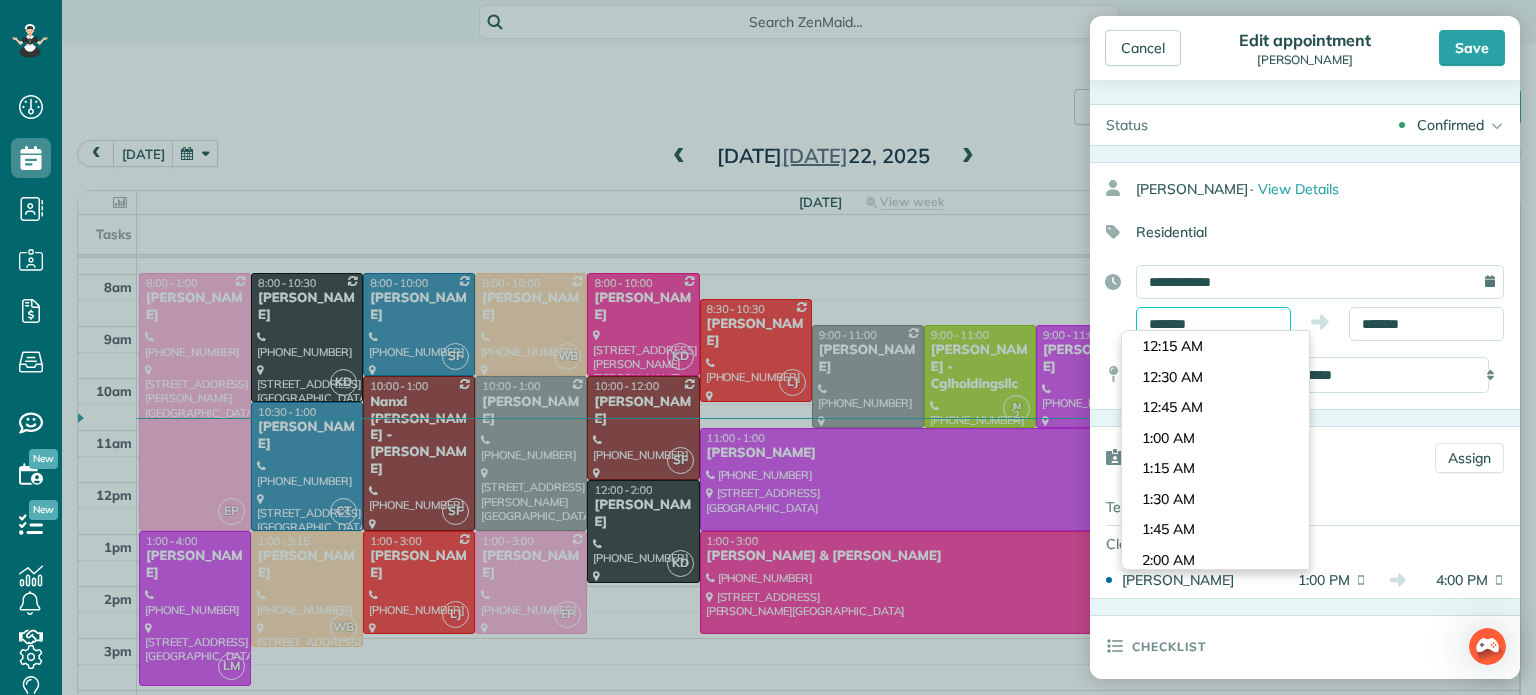 click on "*******" at bounding box center (1213, 324) 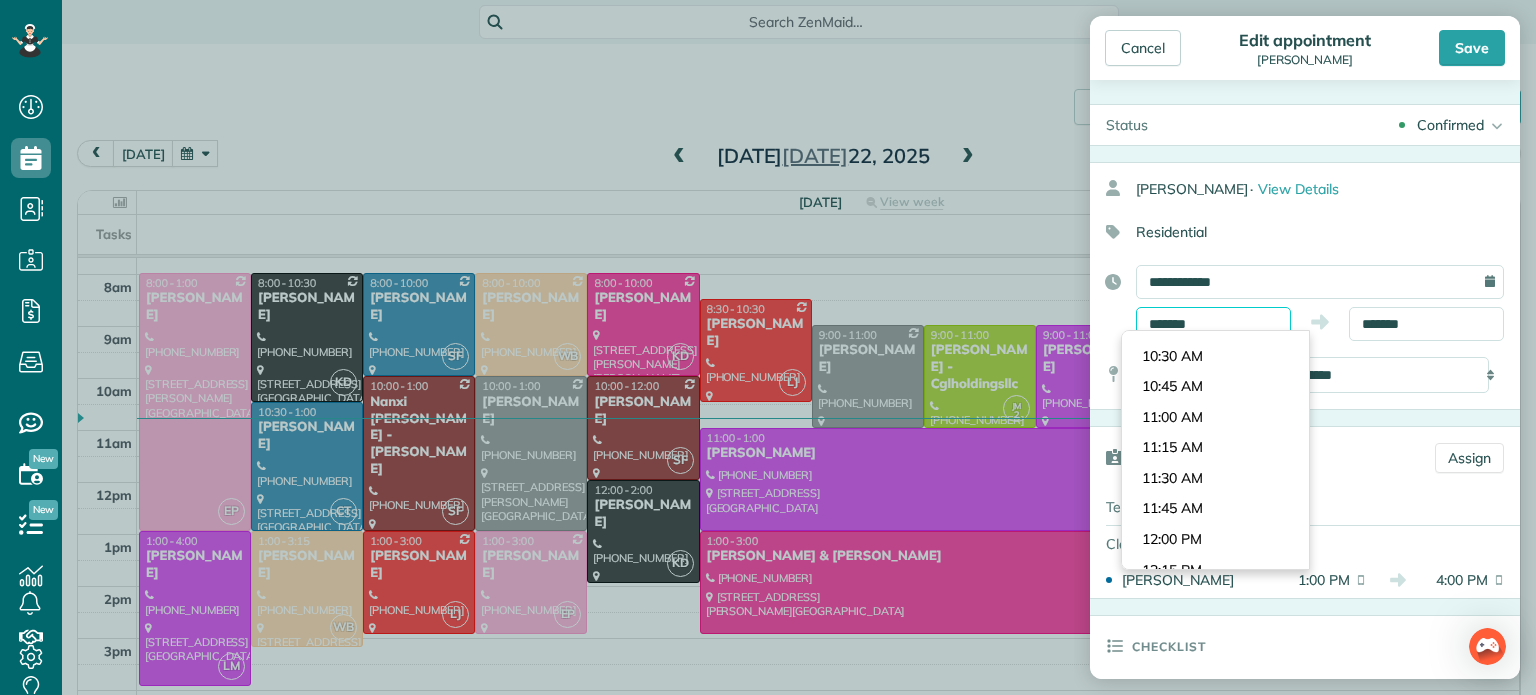 scroll, scrollTop: 1244, scrollLeft: 0, axis: vertical 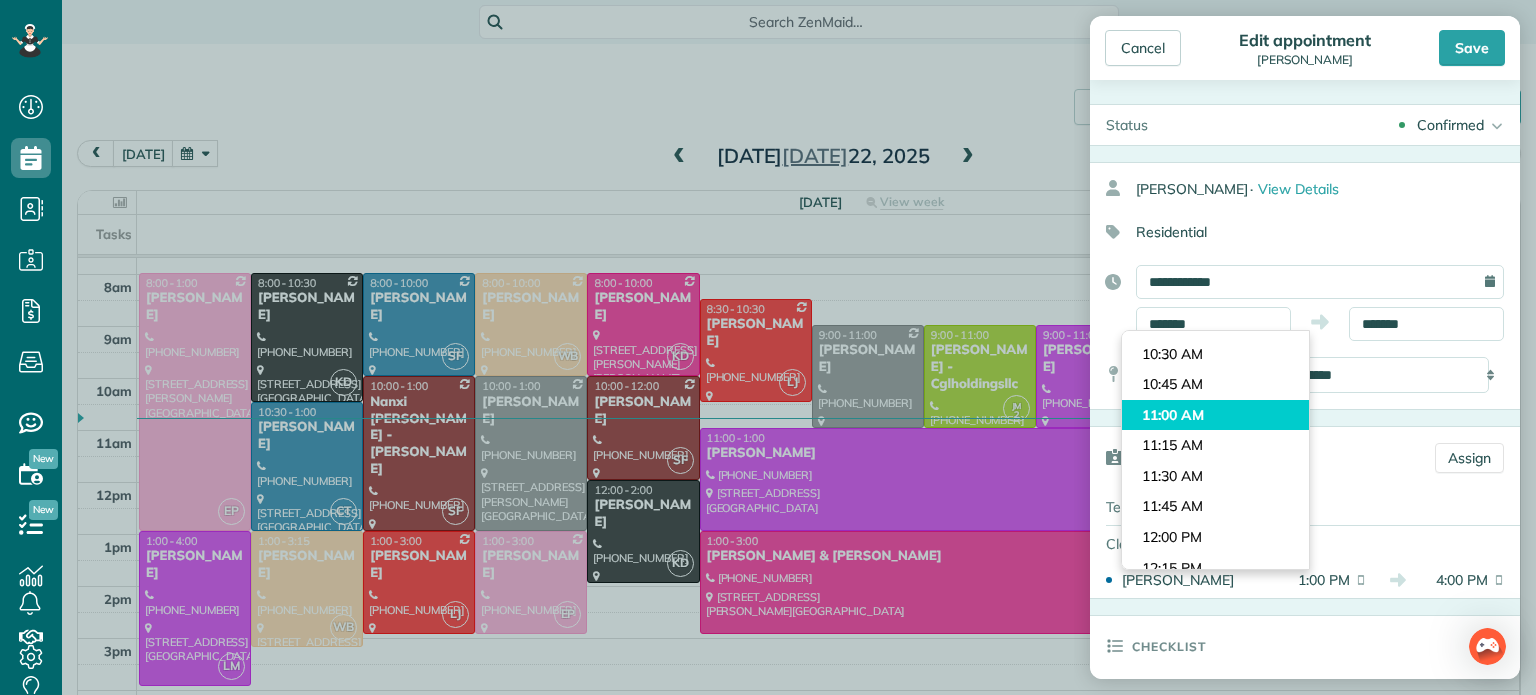 type on "********" 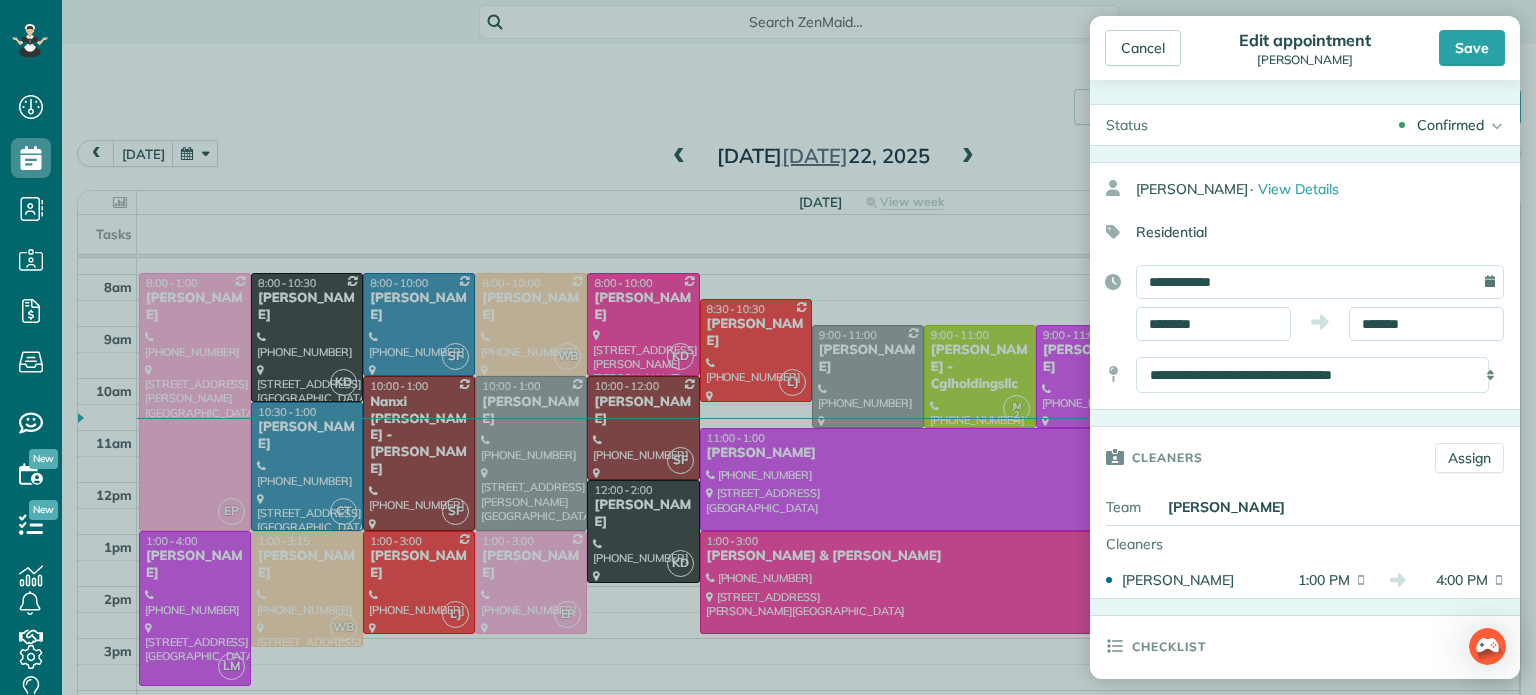 click on "Dashboard
Scheduling
Calendar View
List View
Dispatch View - Weekly scheduling (Beta)" at bounding box center (768, 347) 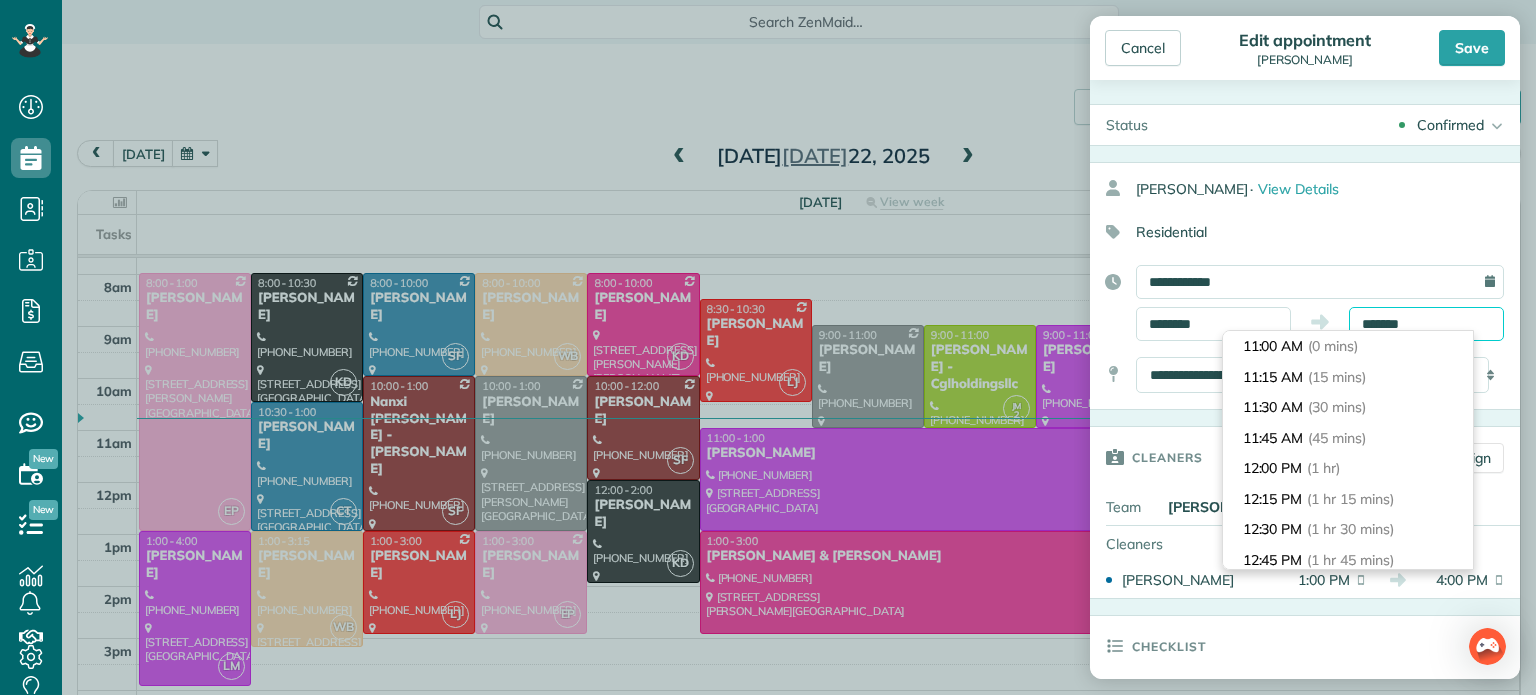 click on "*******" at bounding box center (1426, 324) 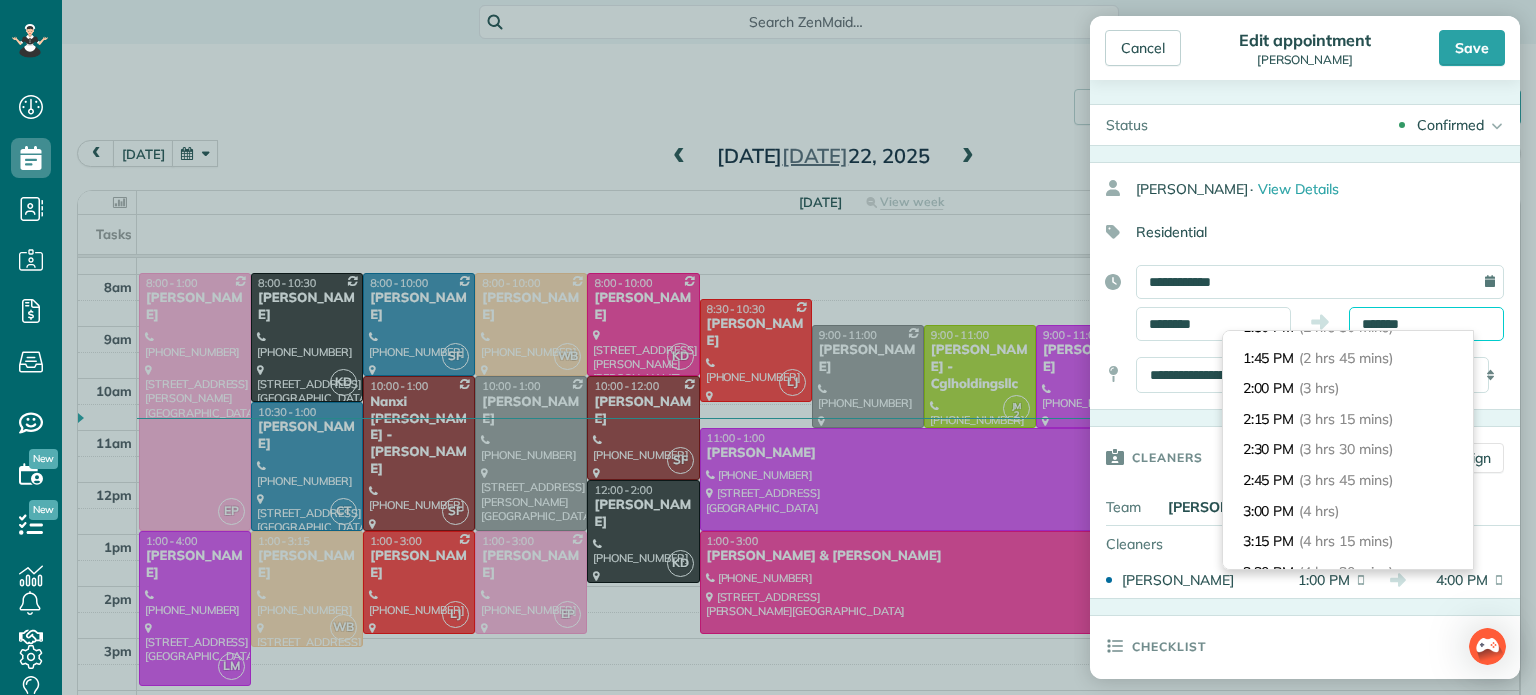scroll, scrollTop: 323, scrollLeft: 0, axis: vertical 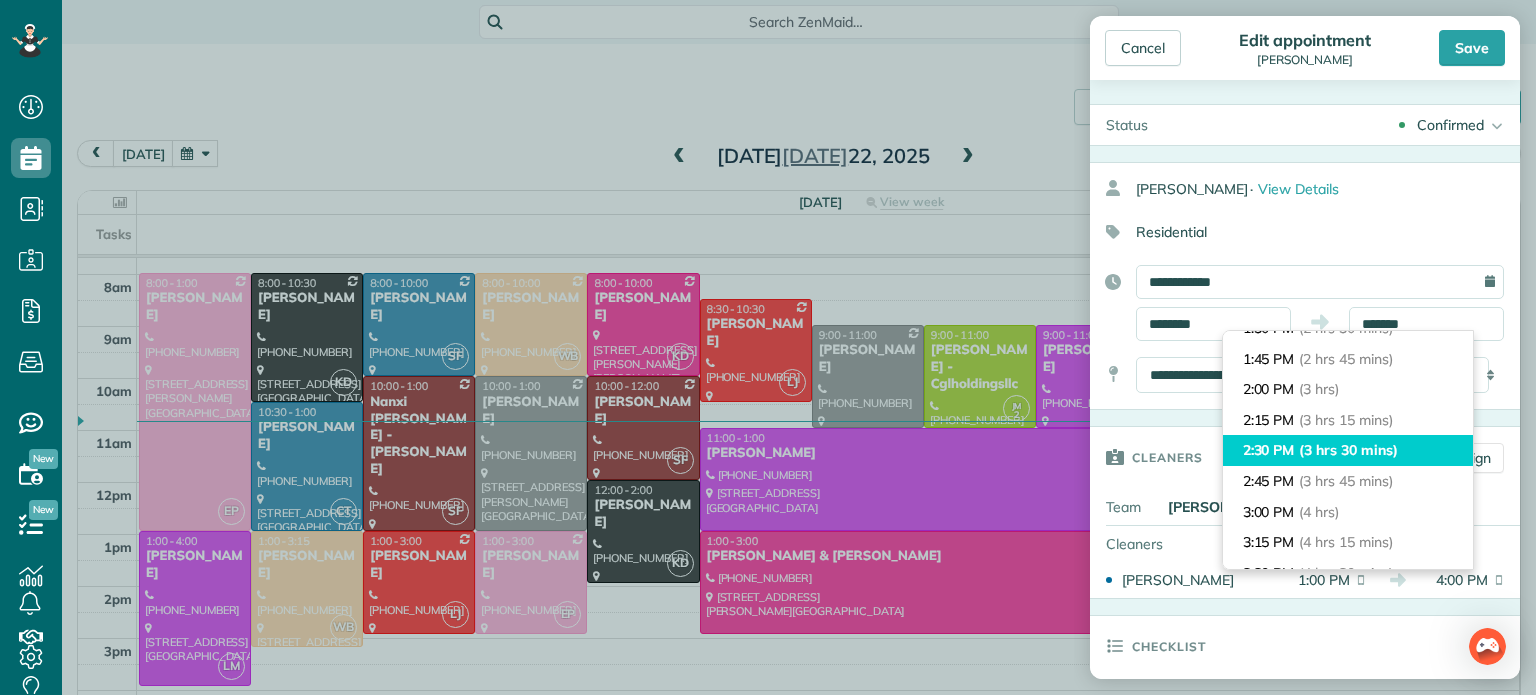 type on "*******" 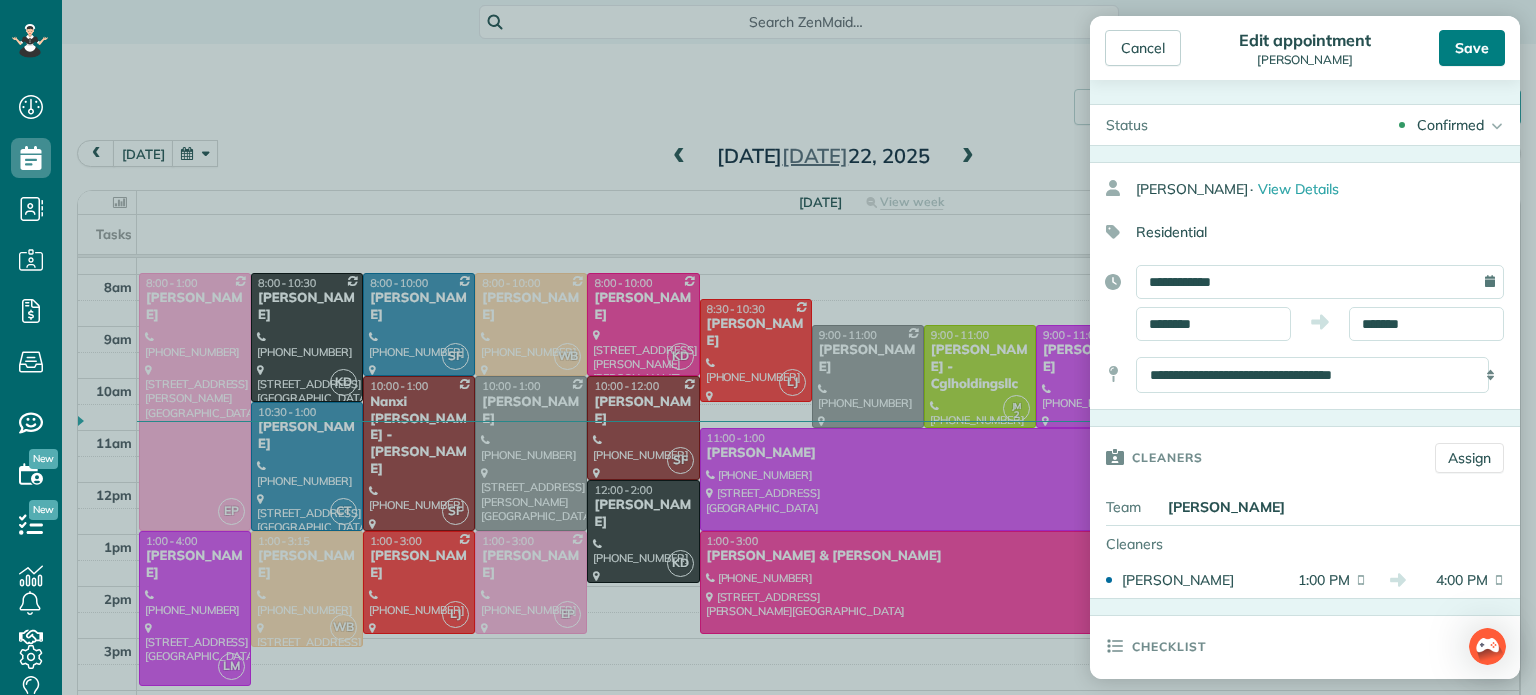 click on "Save" at bounding box center (1472, 48) 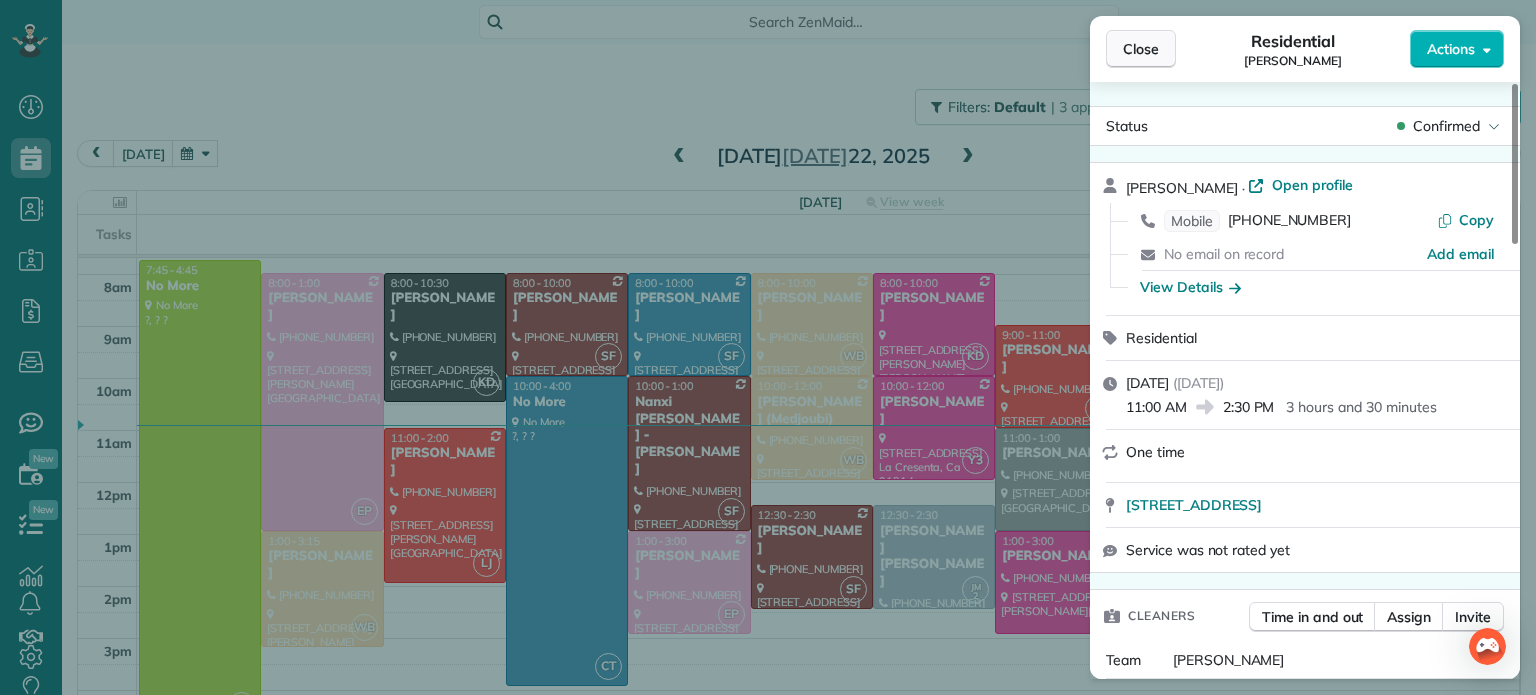 click on "Close" at bounding box center [1141, 49] 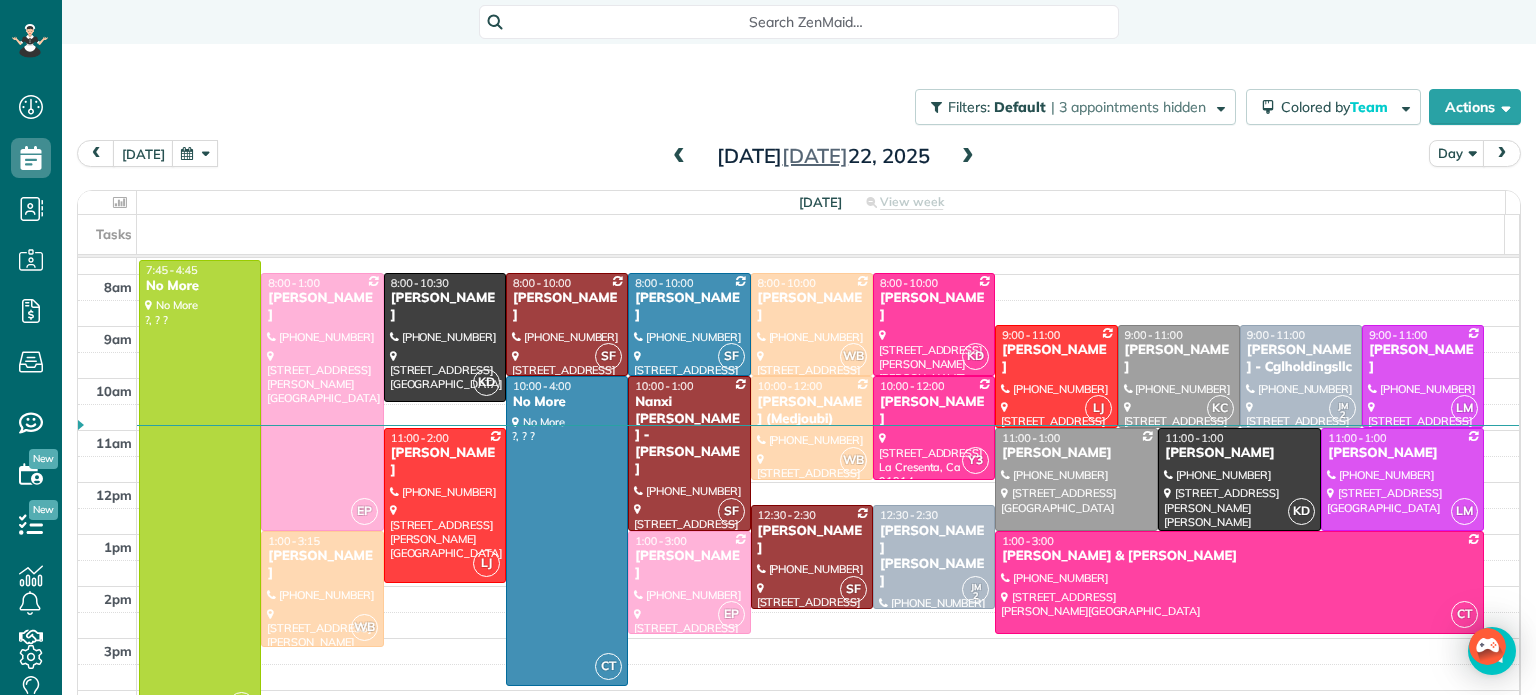 click at bounding box center (968, 157) 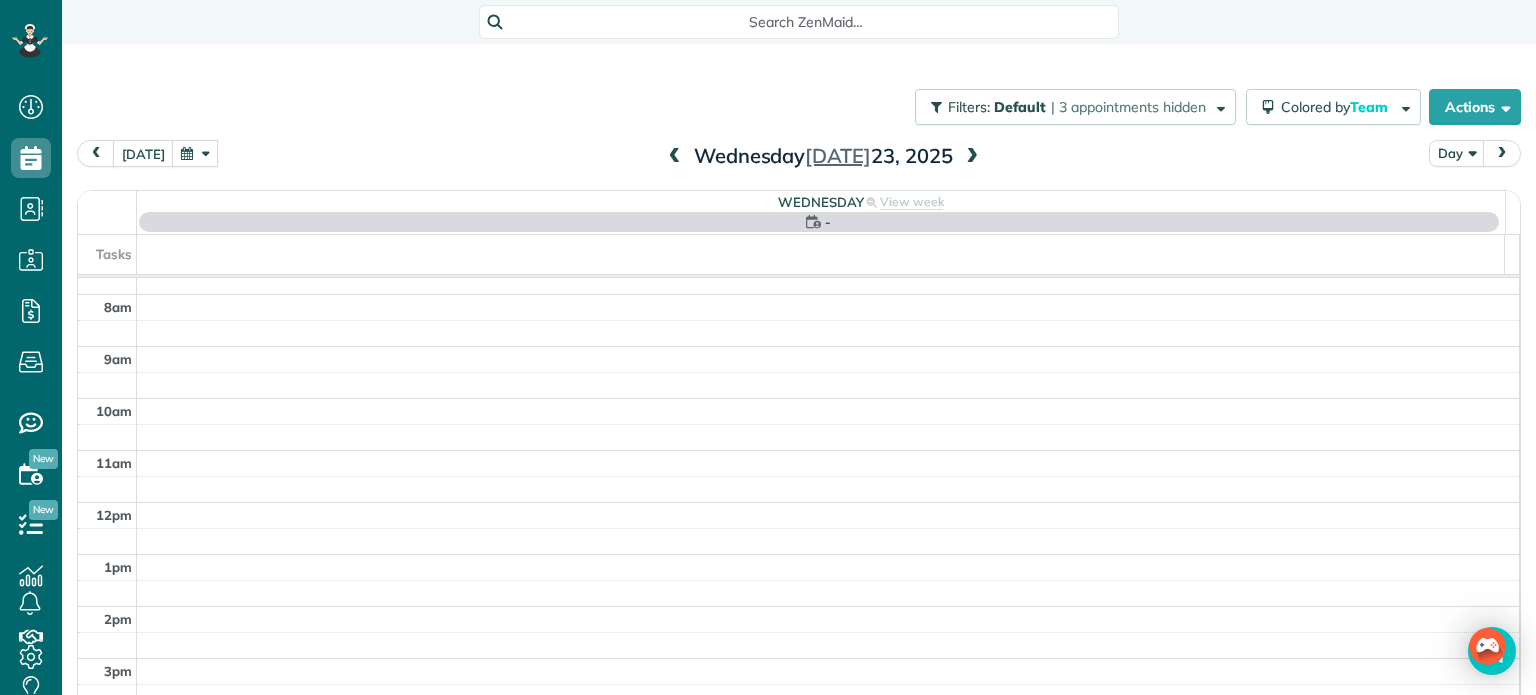 scroll, scrollTop: 156, scrollLeft: 0, axis: vertical 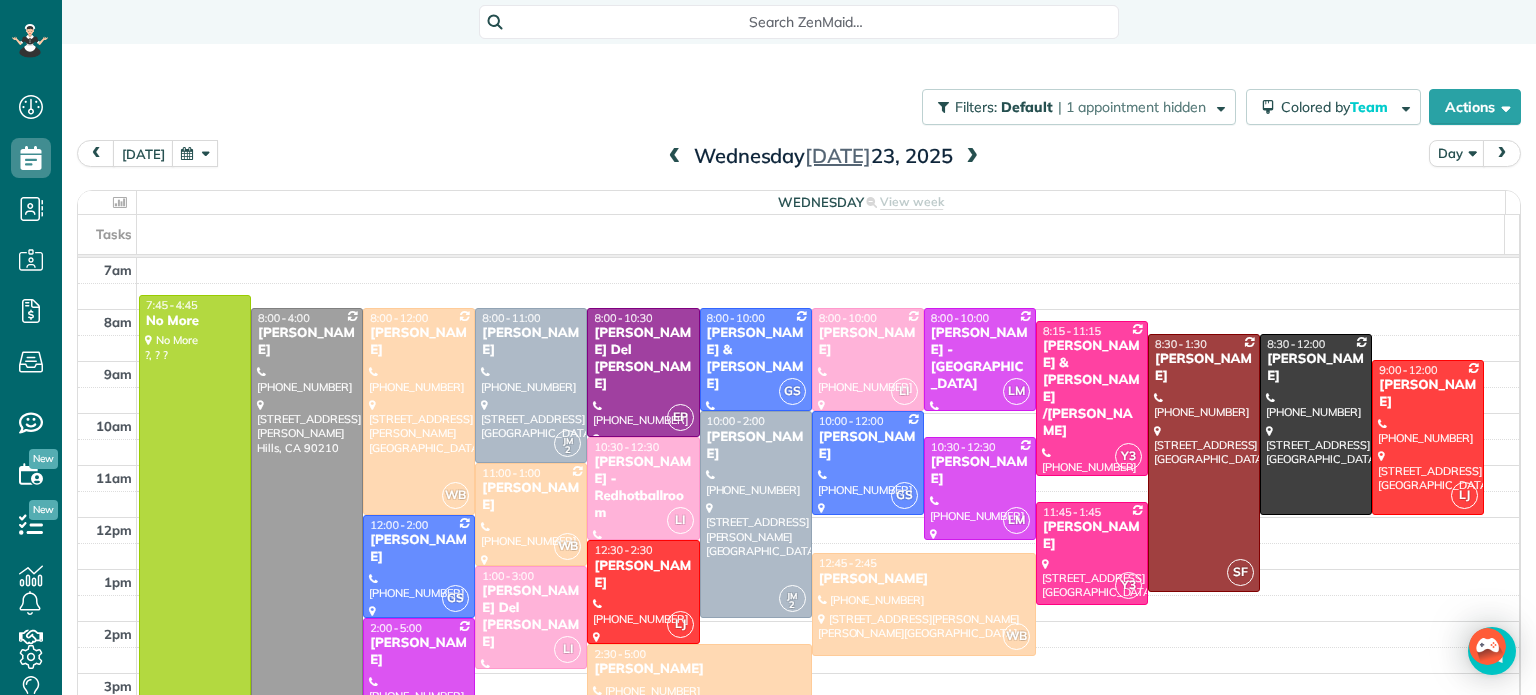 click at bounding box center [675, 157] 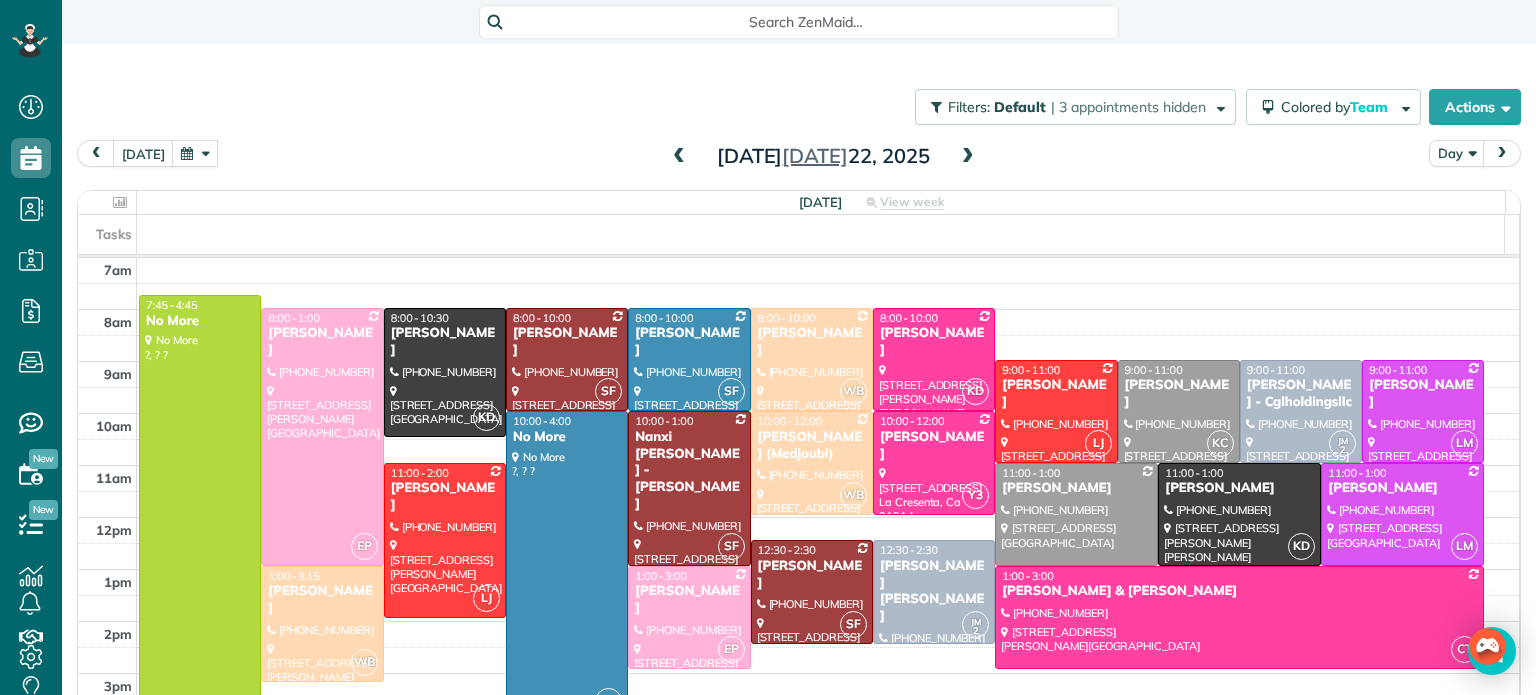 click at bounding box center (968, 157) 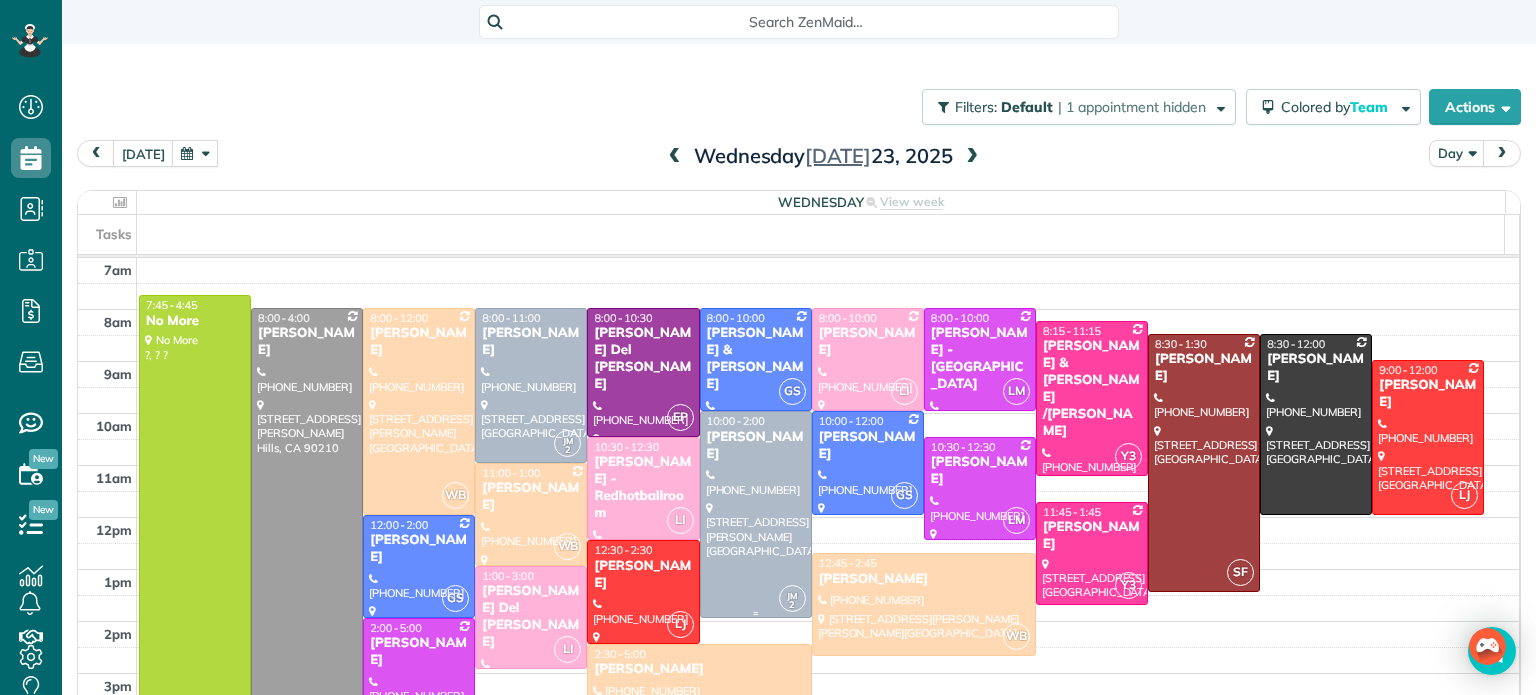 drag, startPoint x: 749, startPoint y: 480, endPoint x: 756, endPoint y: 435, distance: 45.54119 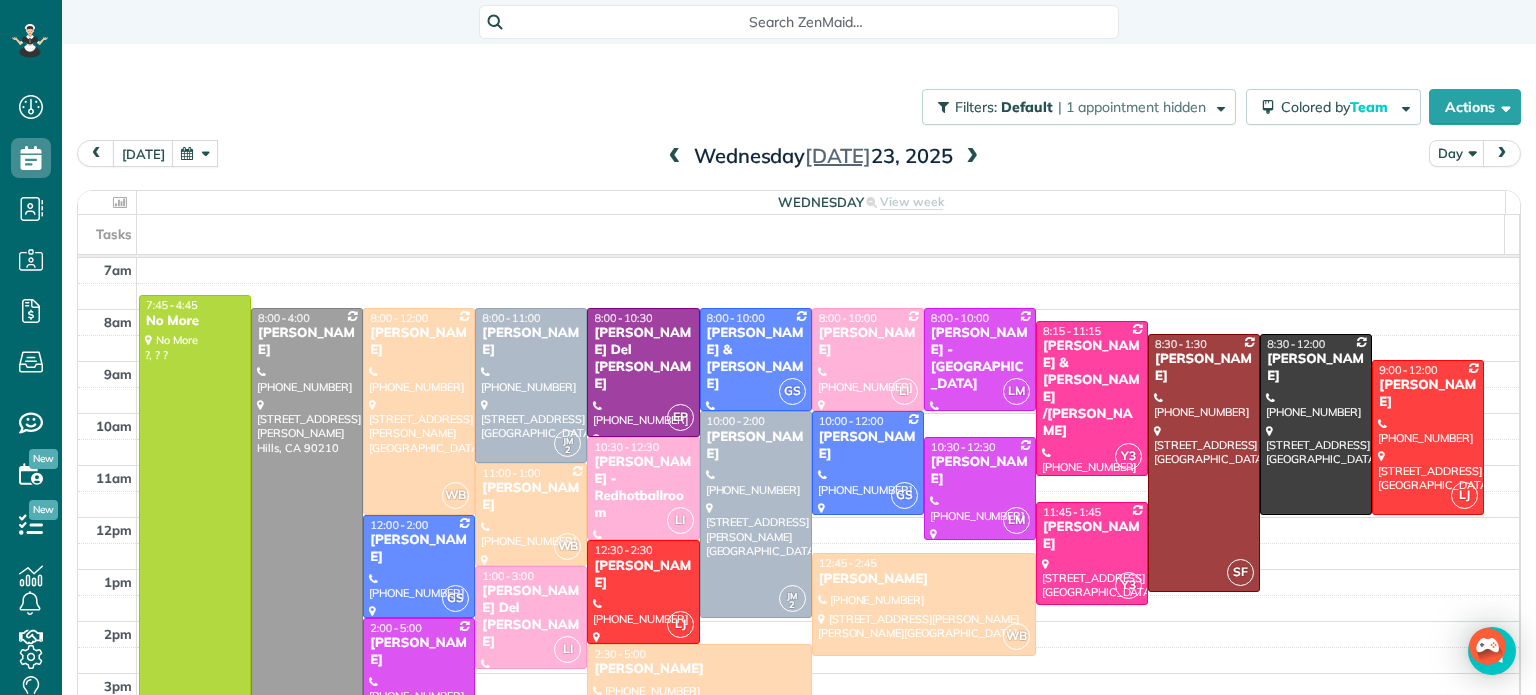 drag, startPoint x: 756, startPoint y: 435, endPoint x: 579, endPoint y: 137, distance: 346.60208 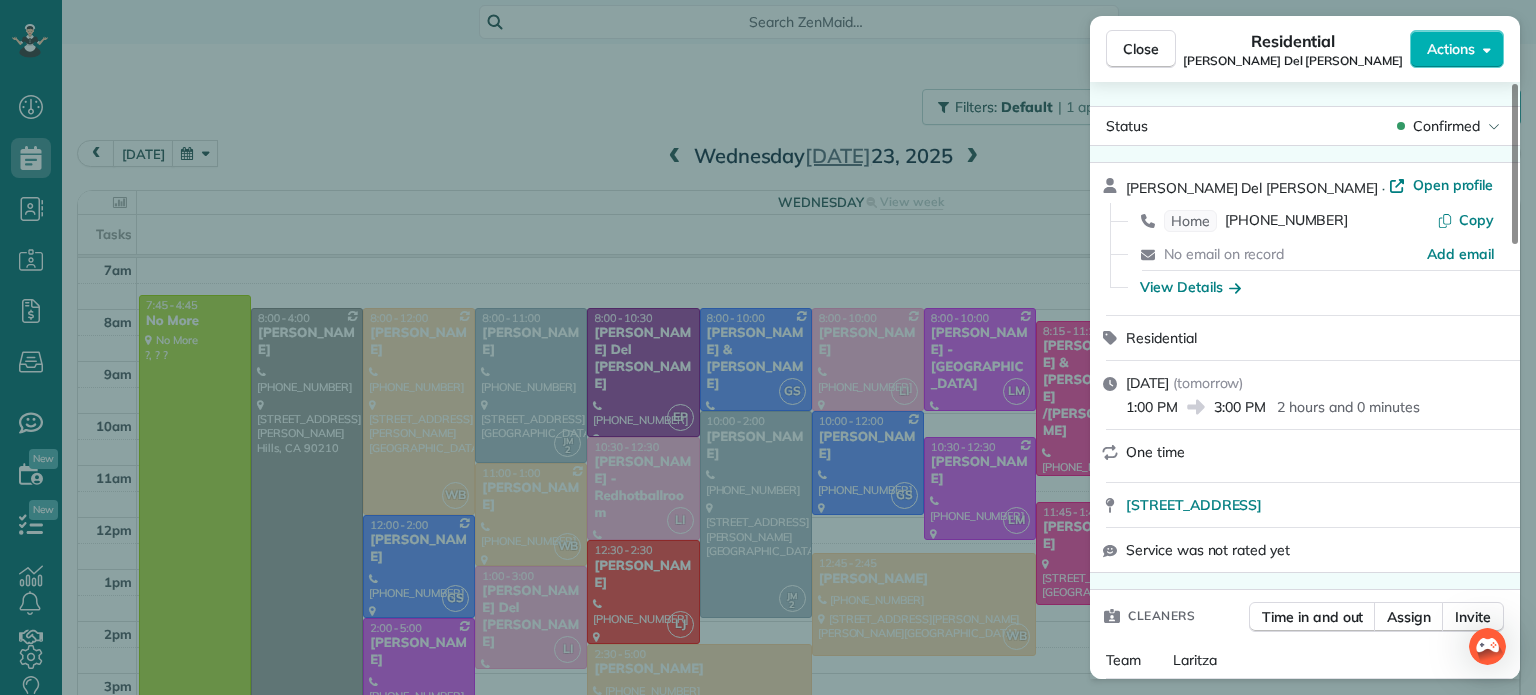 click on "Actions" at bounding box center (1451, 49) 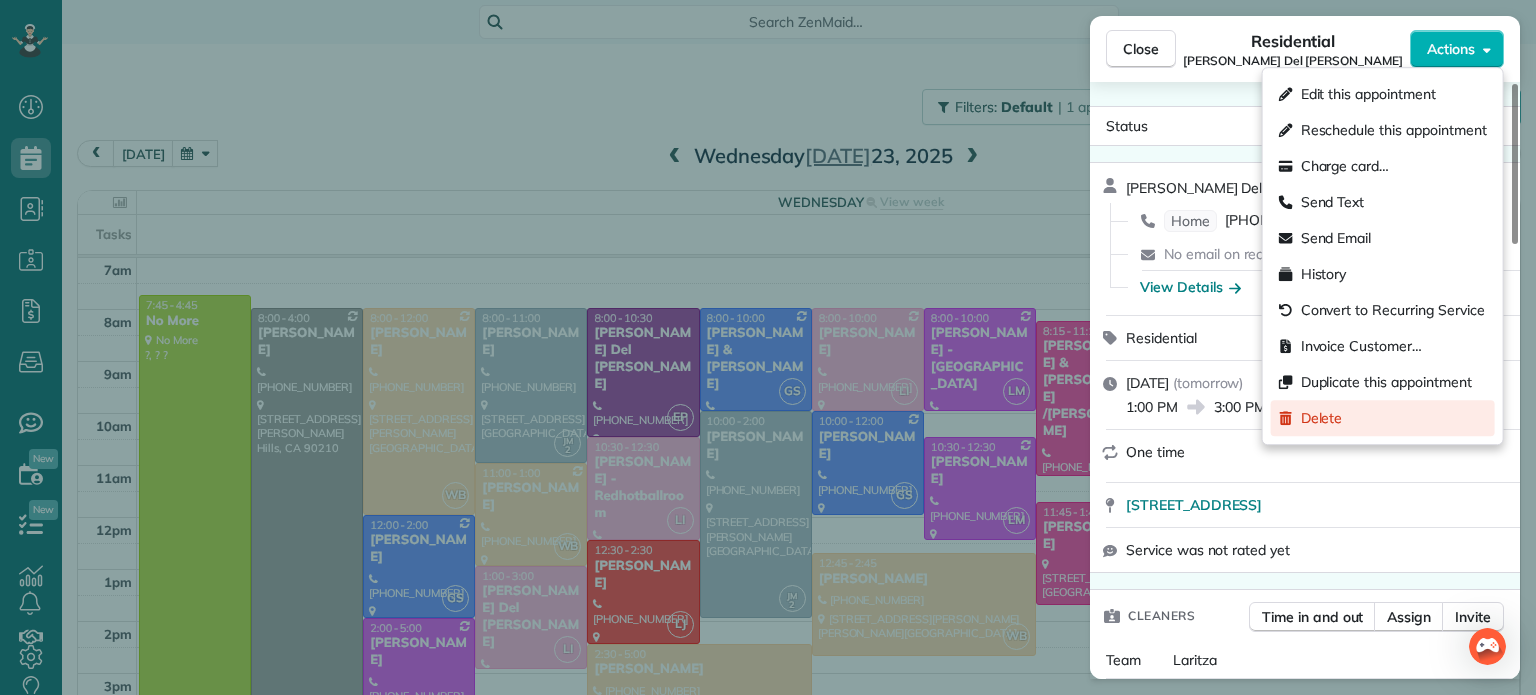 click on "Delete" at bounding box center (1322, 418) 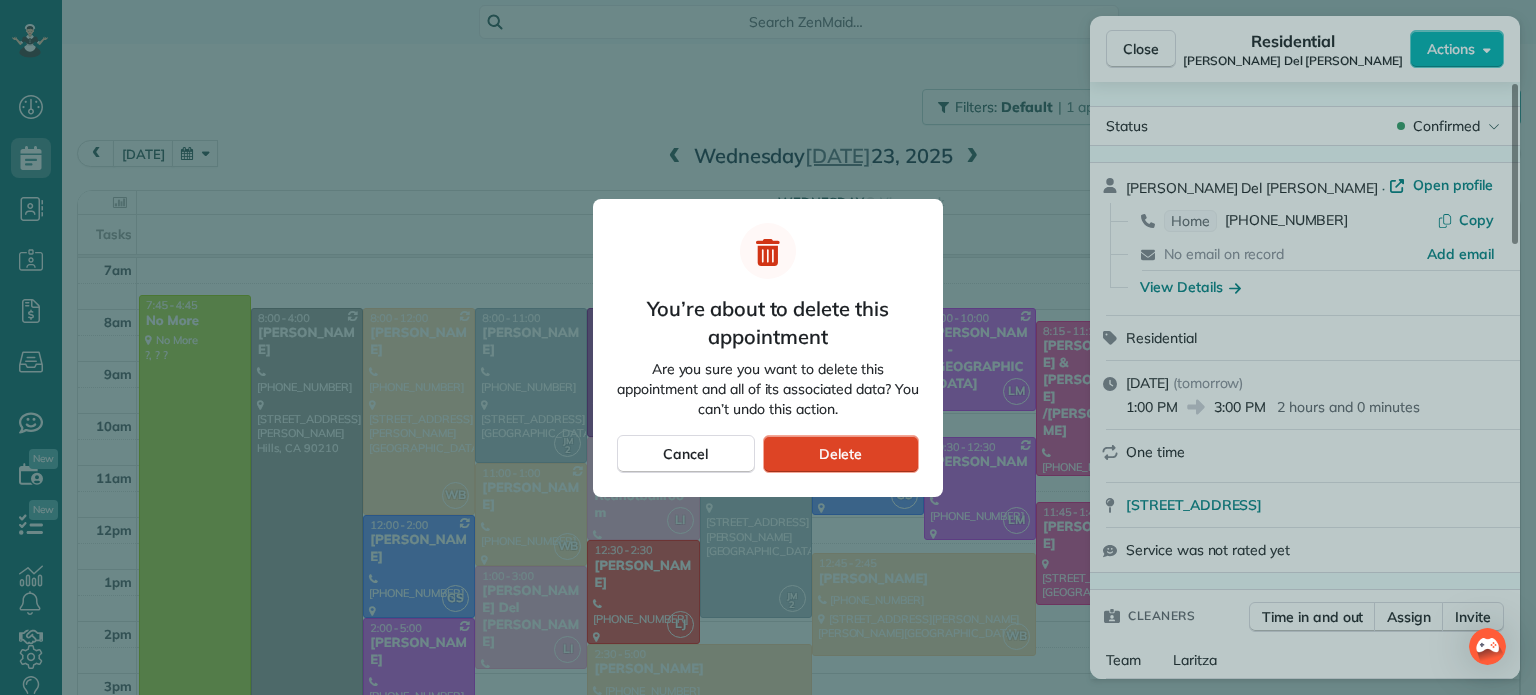 click on "Delete" at bounding box center [840, 454] 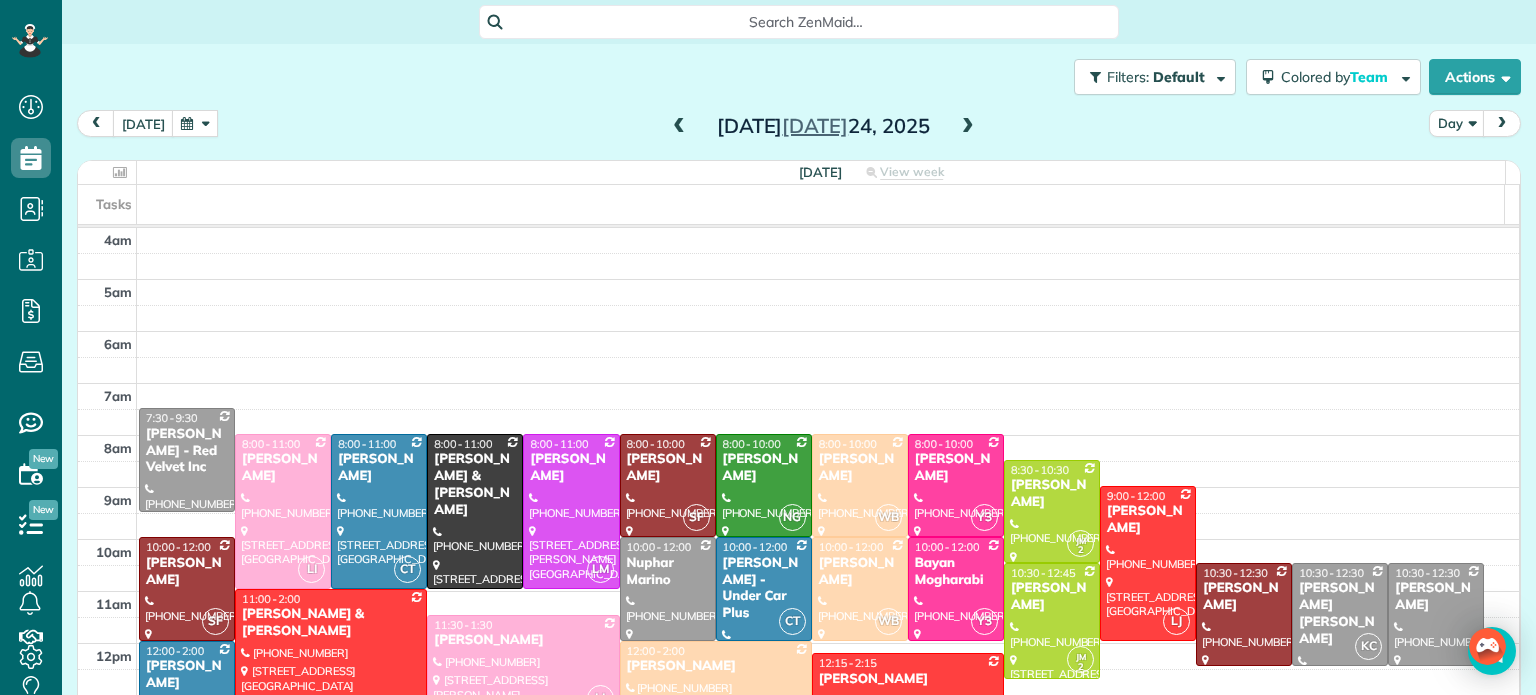 scroll, scrollTop: 0, scrollLeft: 0, axis: both 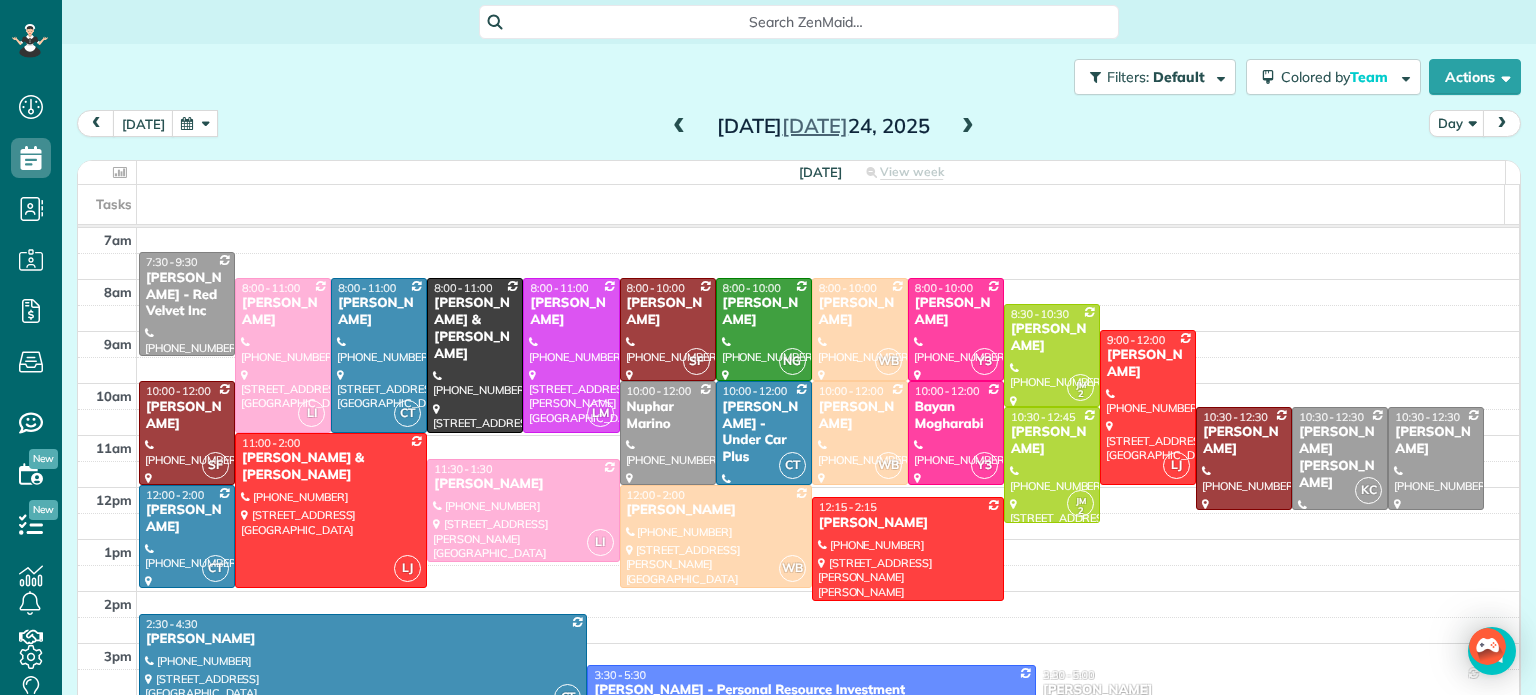 click on "[DATE]   Day [DATE]" at bounding box center [799, 128] 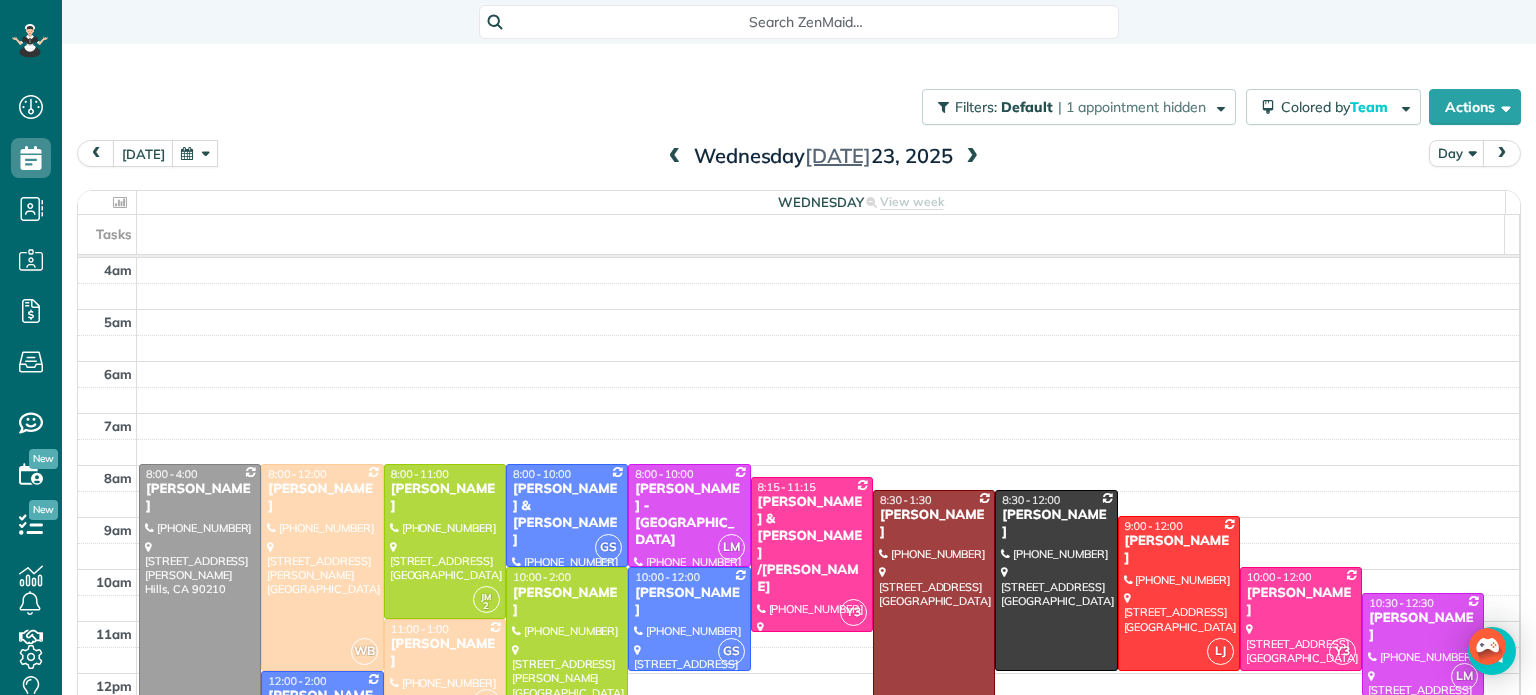 scroll, scrollTop: 0, scrollLeft: 0, axis: both 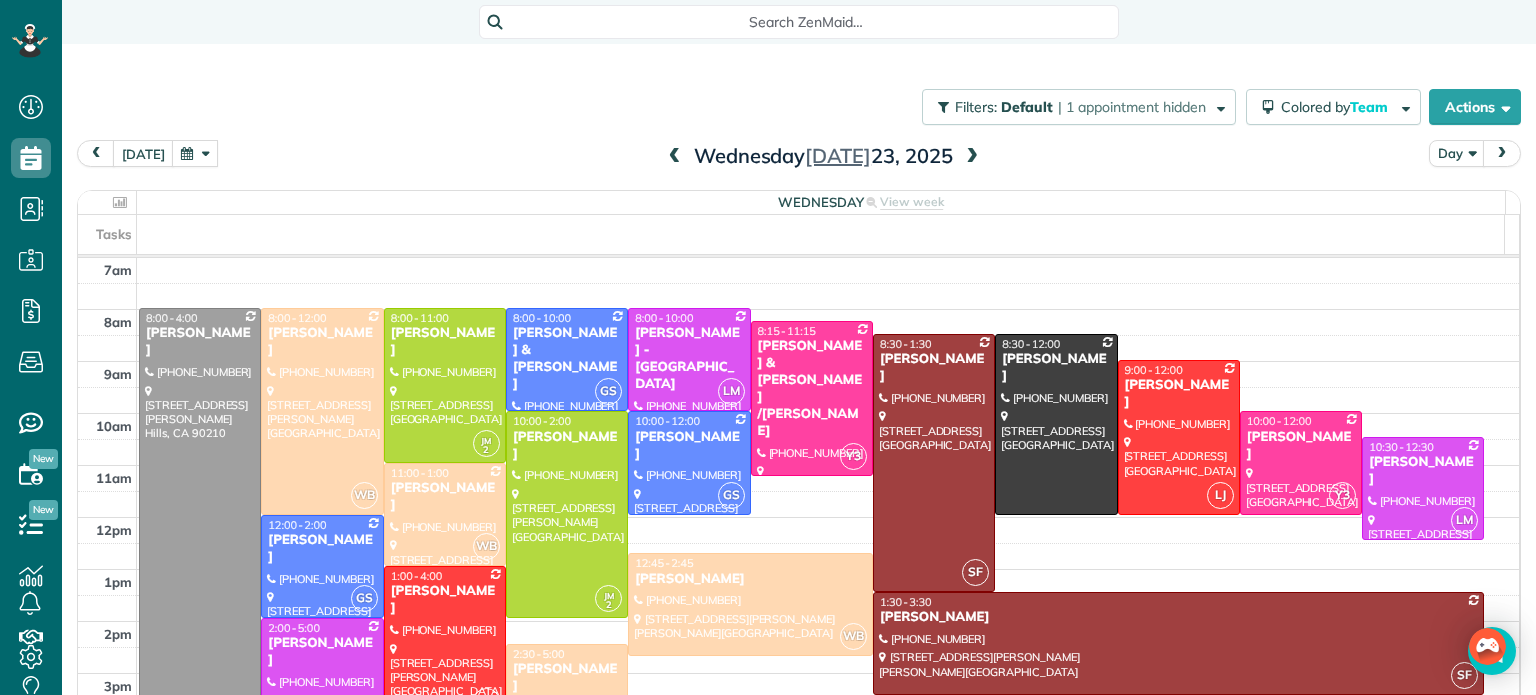 click at bounding box center (972, 157) 